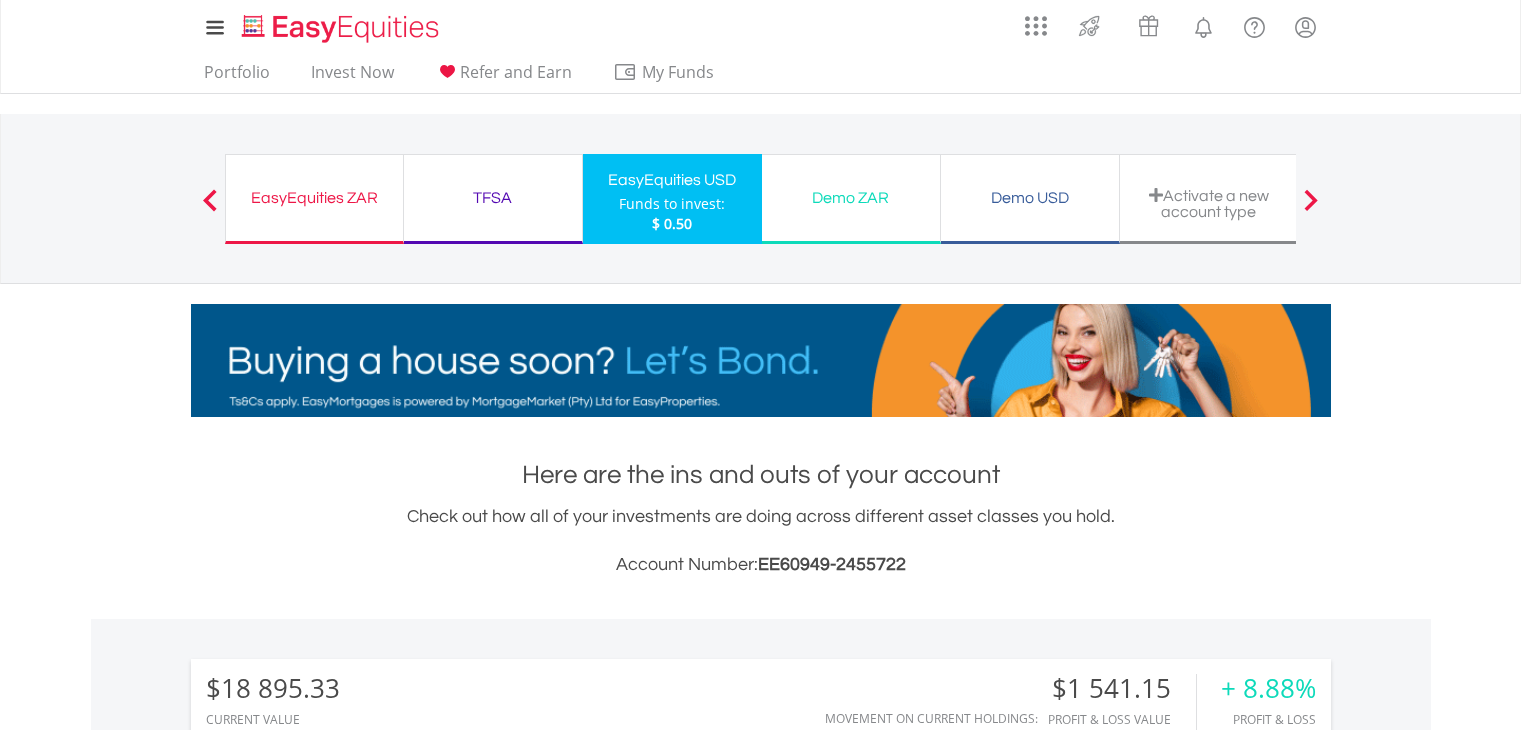 scroll, scrollTop: 1701, scrollLeft: 0, axis: vertical 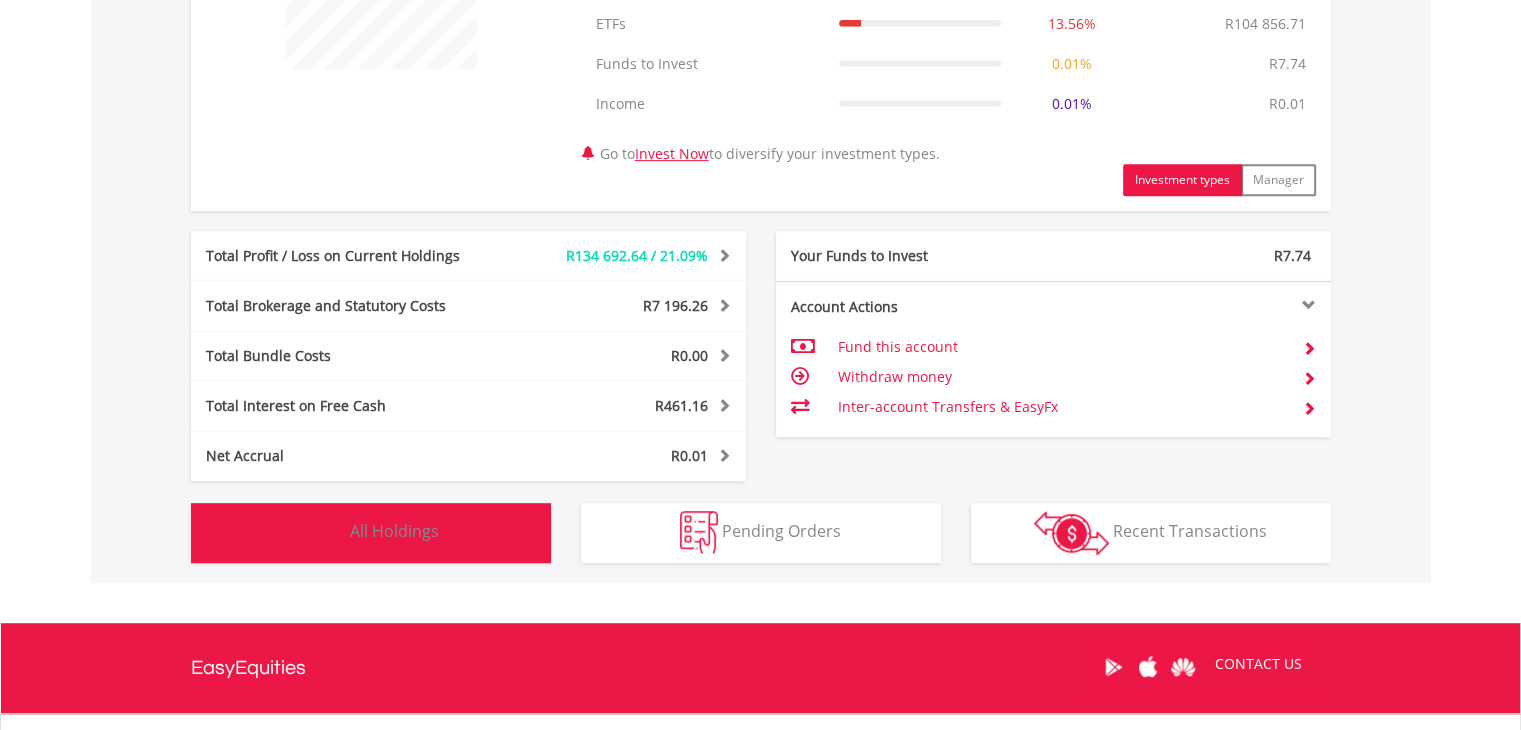 click on "All Holdings" at bounding box center (394, 531) 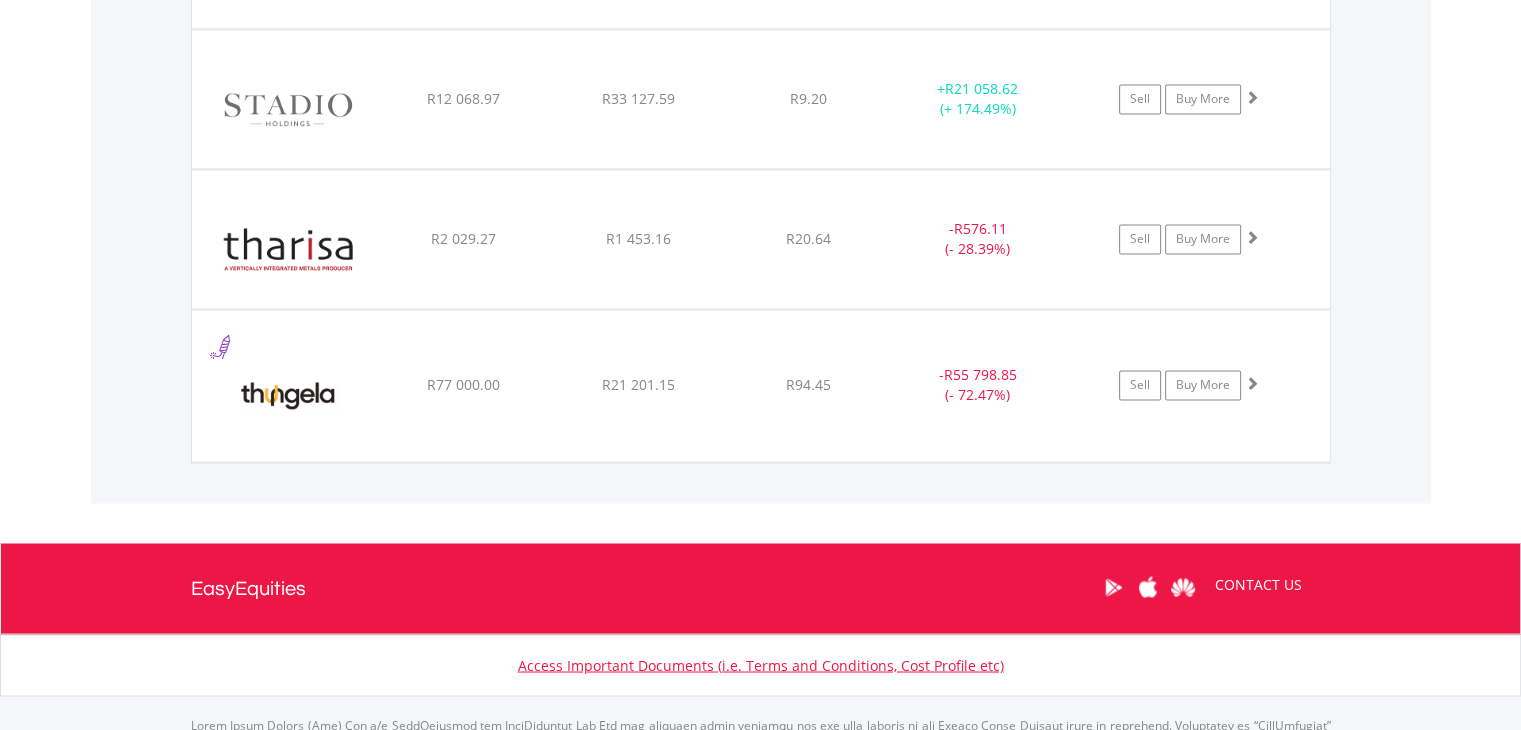 scroll, scrollTop: 3322, scrollLeft: 0, axis: vertical 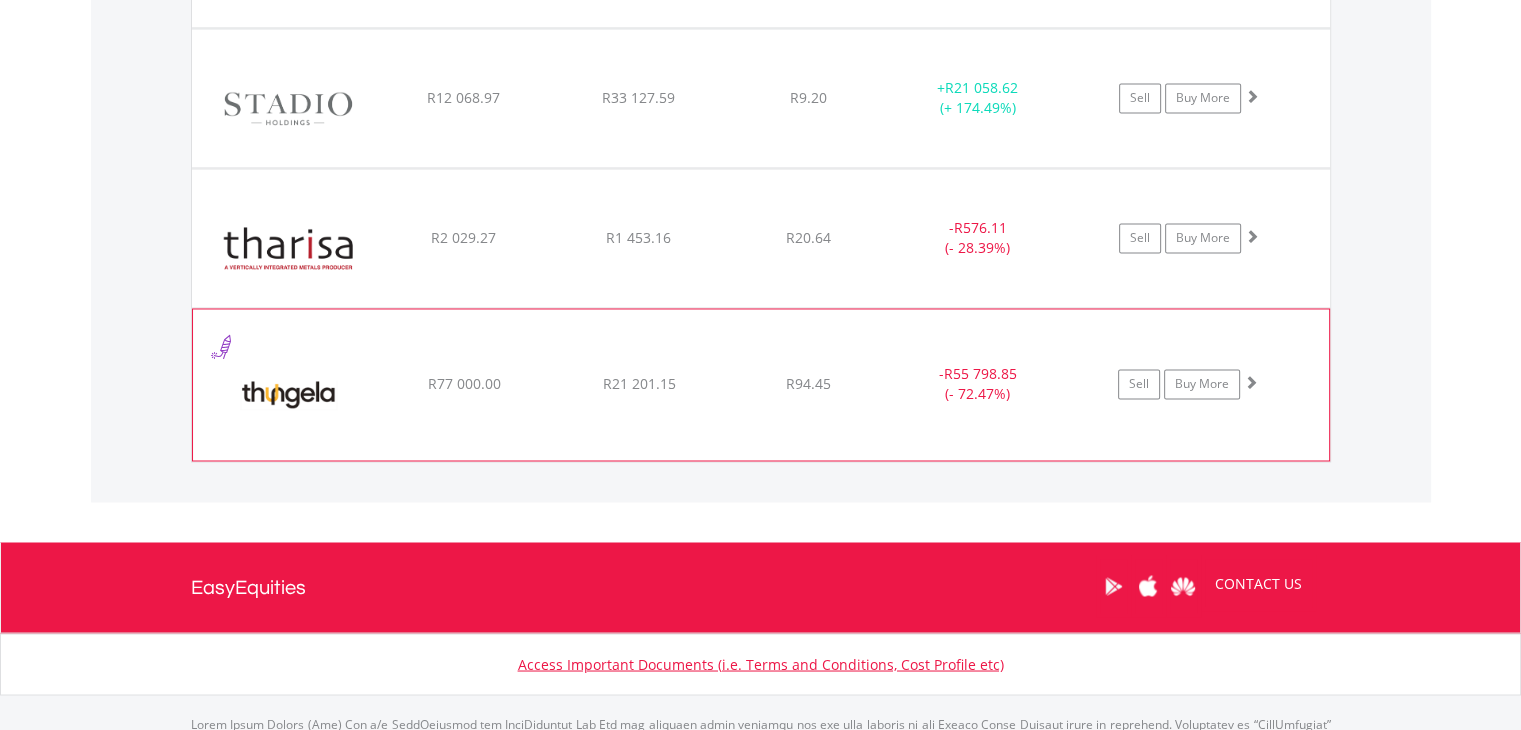 click on "R94.45" at bounding box center (808, -1626) 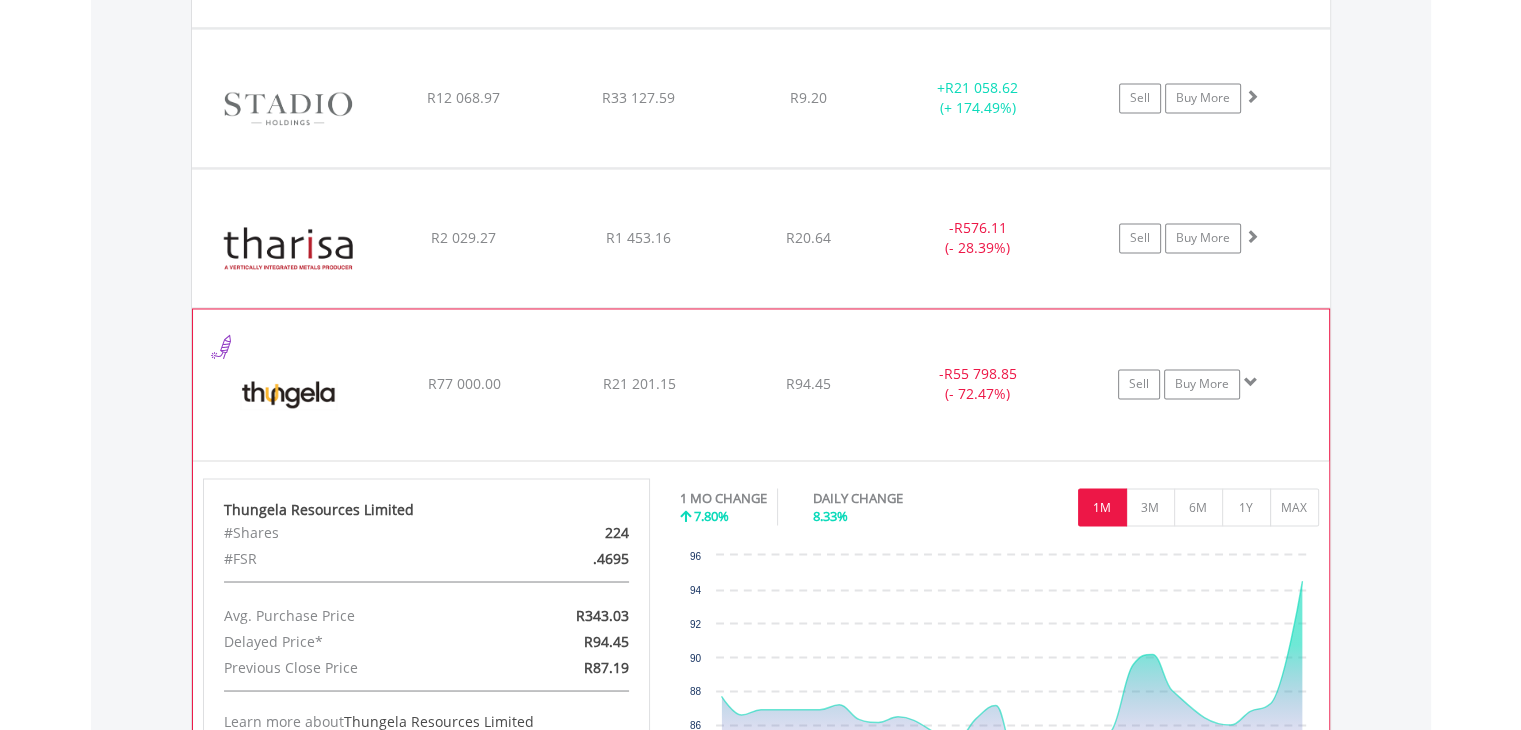 click on "R94.45" at bounding box center [808, -1626] 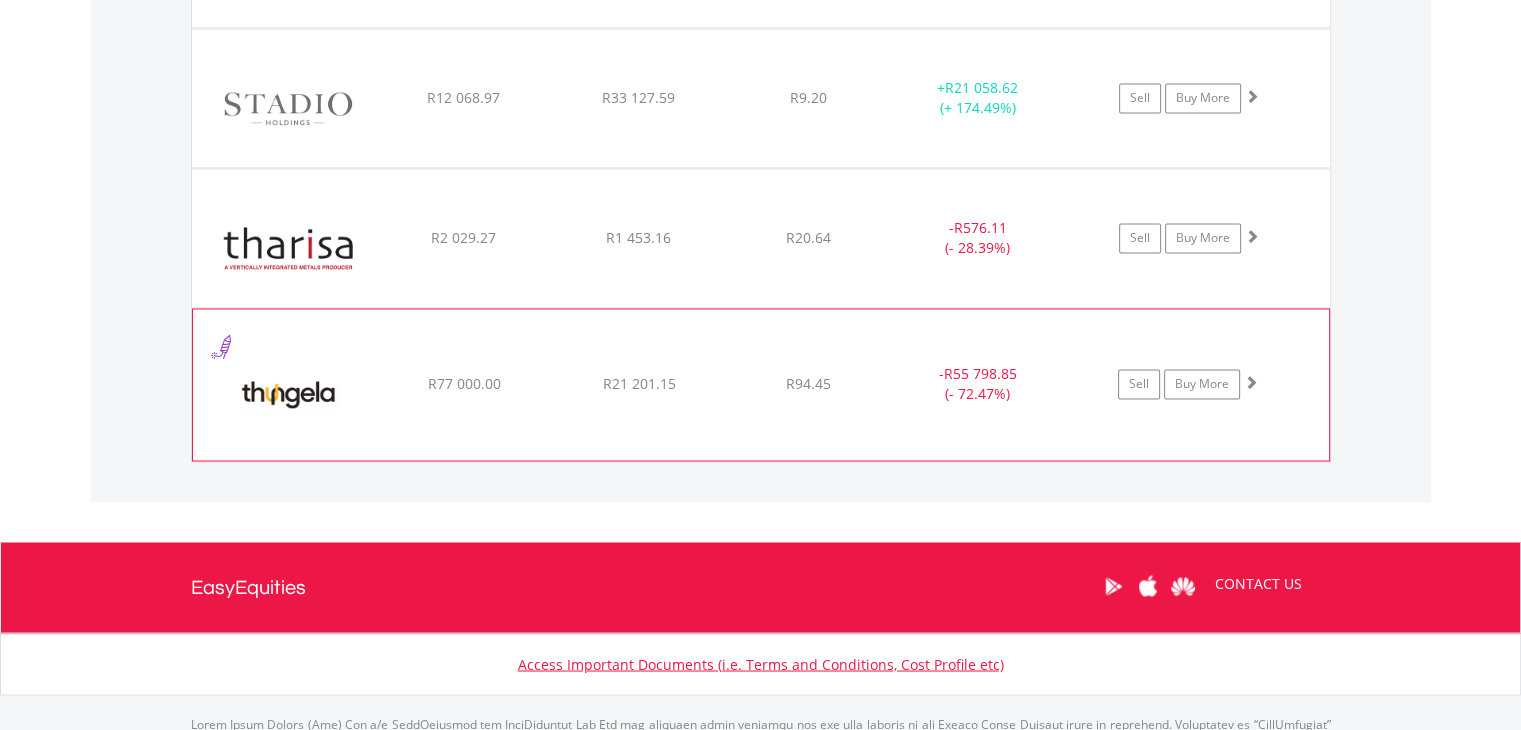 click on "R94.45" at bounding box center (808, -1626) 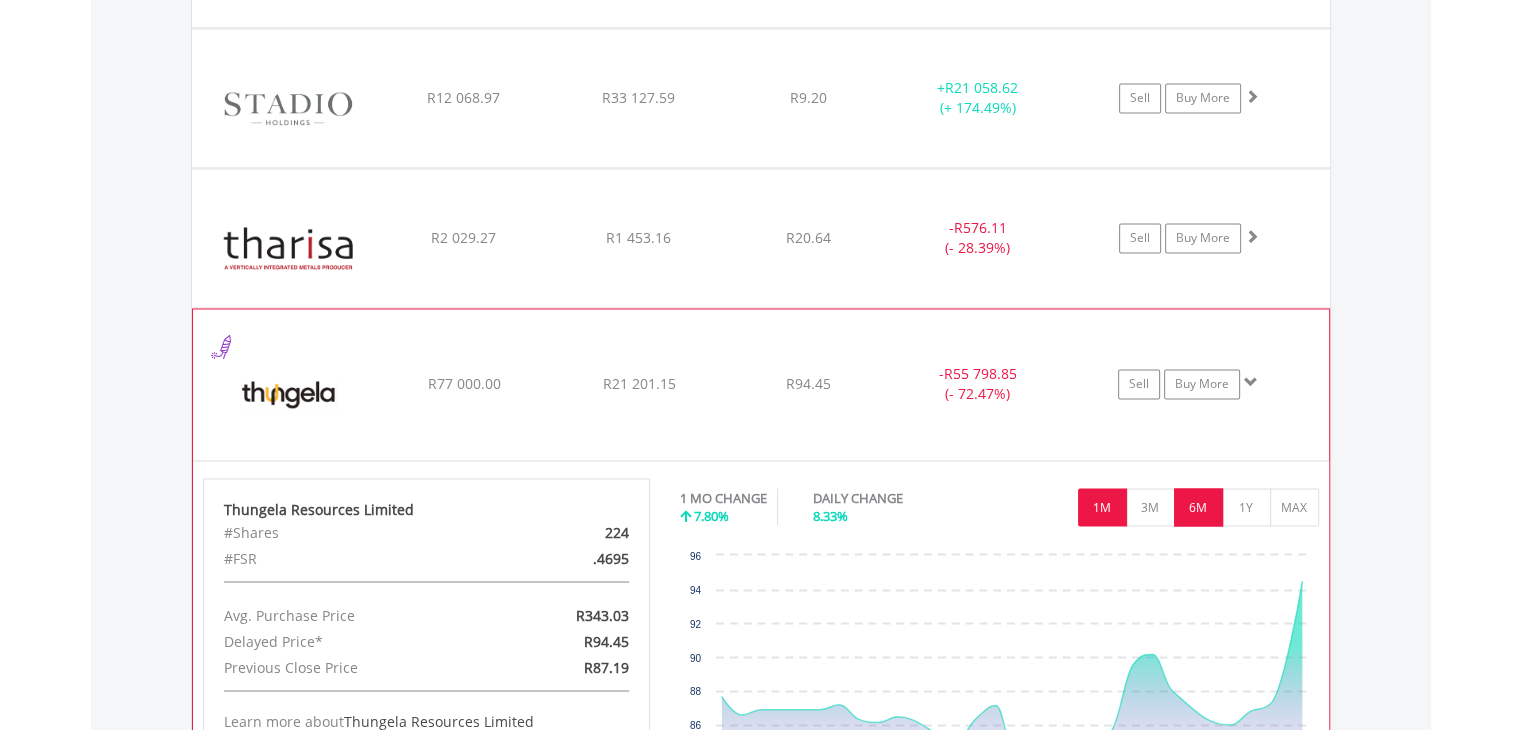 click on "6M" at bounding box center (1198, 507) 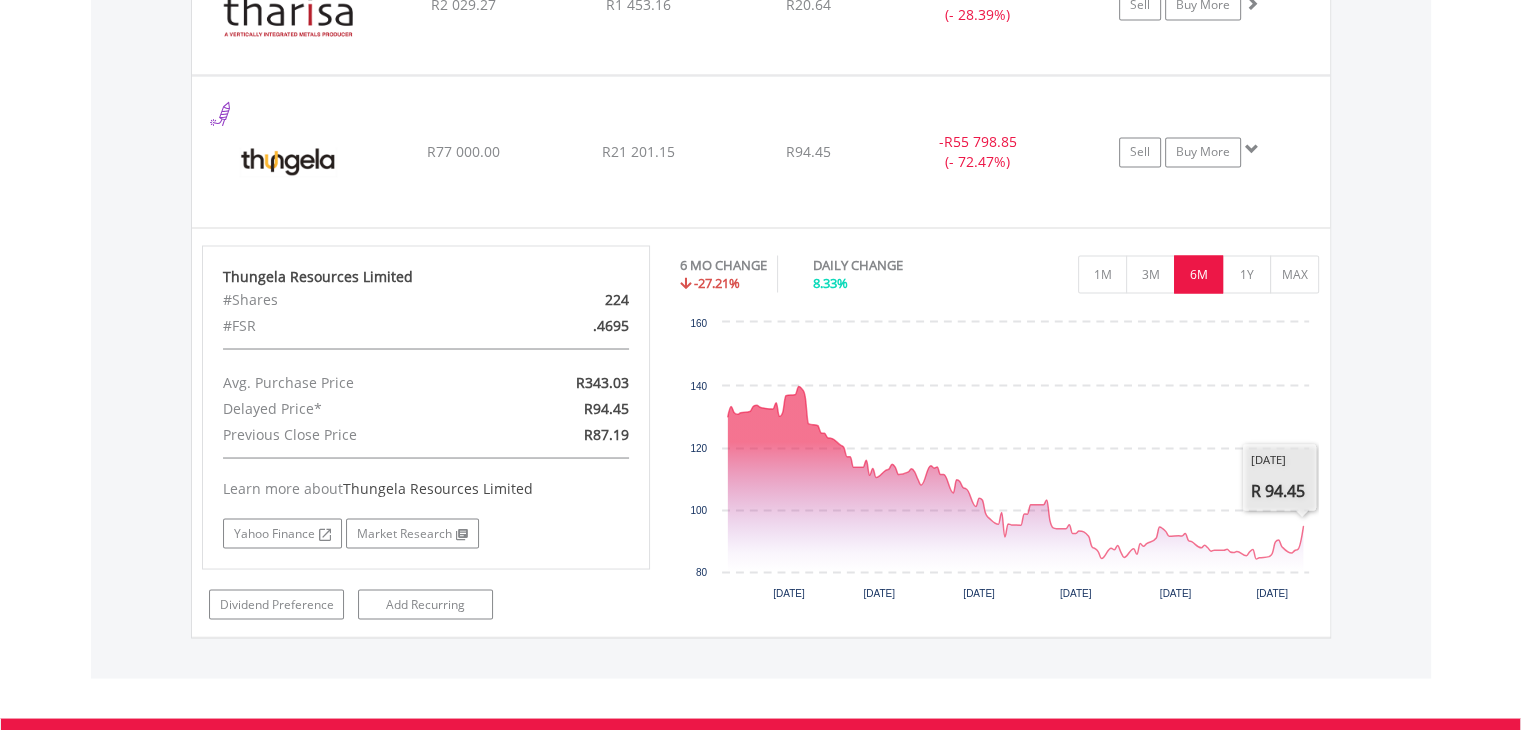 scroll, scrollTop: 3622, scrollLeft: 0, axis: vertical 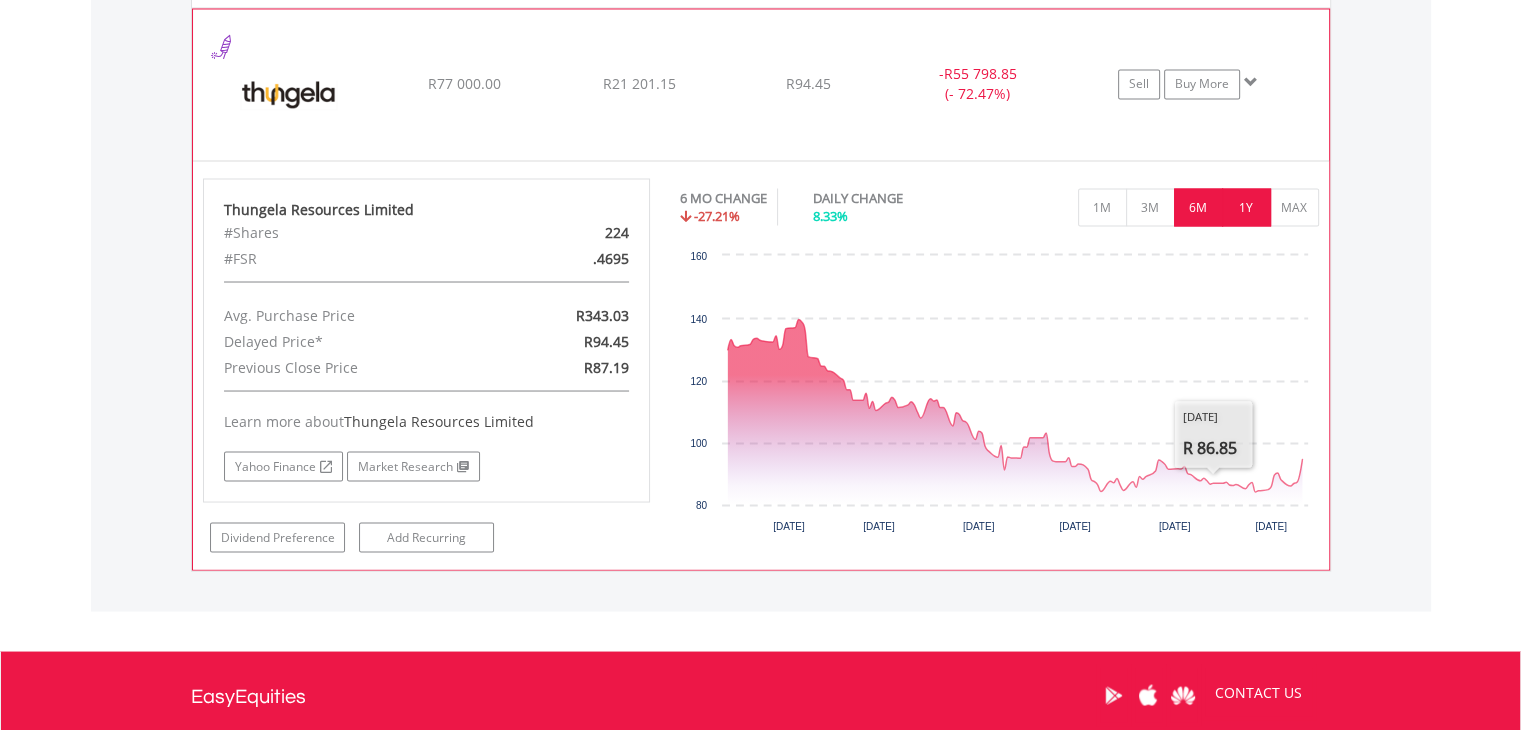 click on "1Y" at bounding box center (1246, 207) 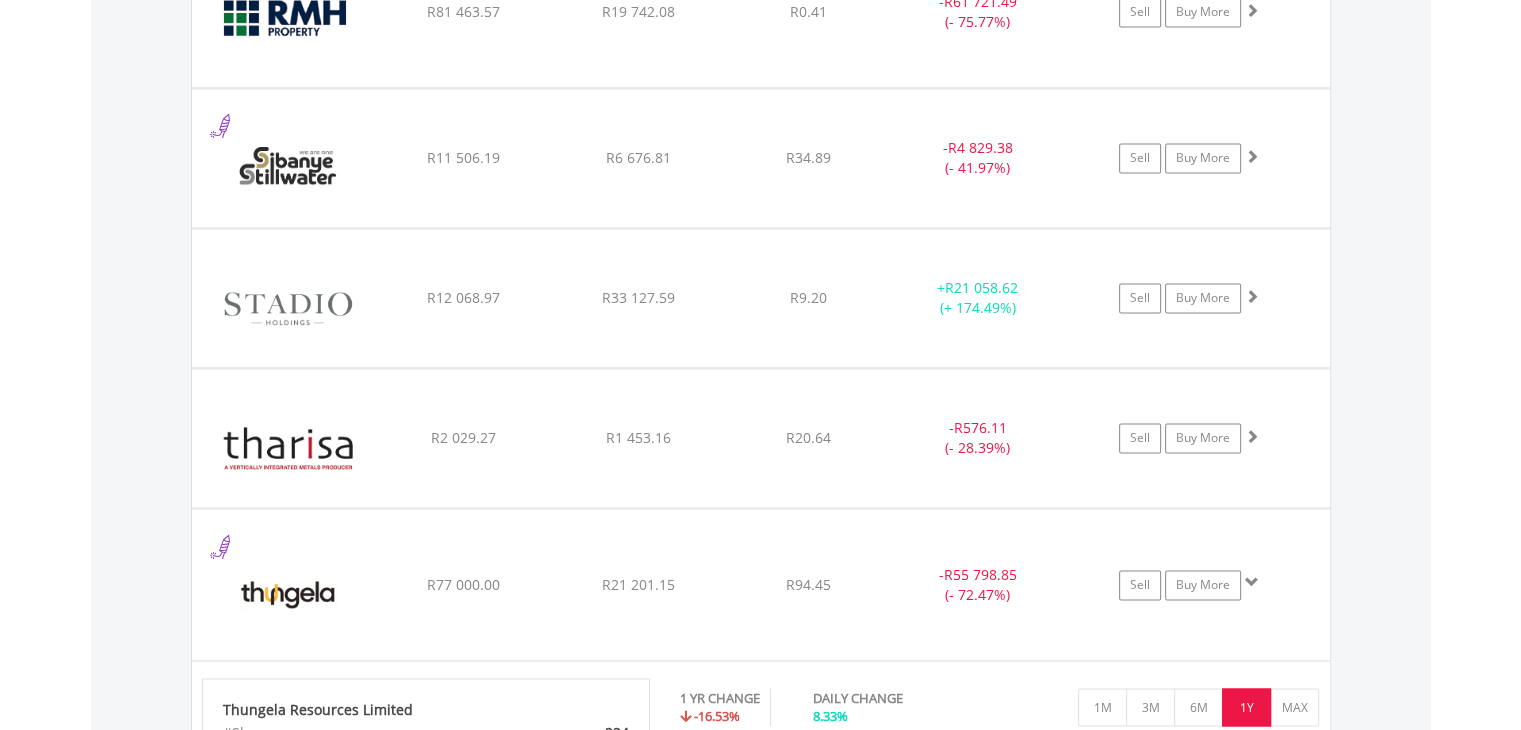 scroll, scrollTop: 2822, scrollLeft: 0, axis: vertical 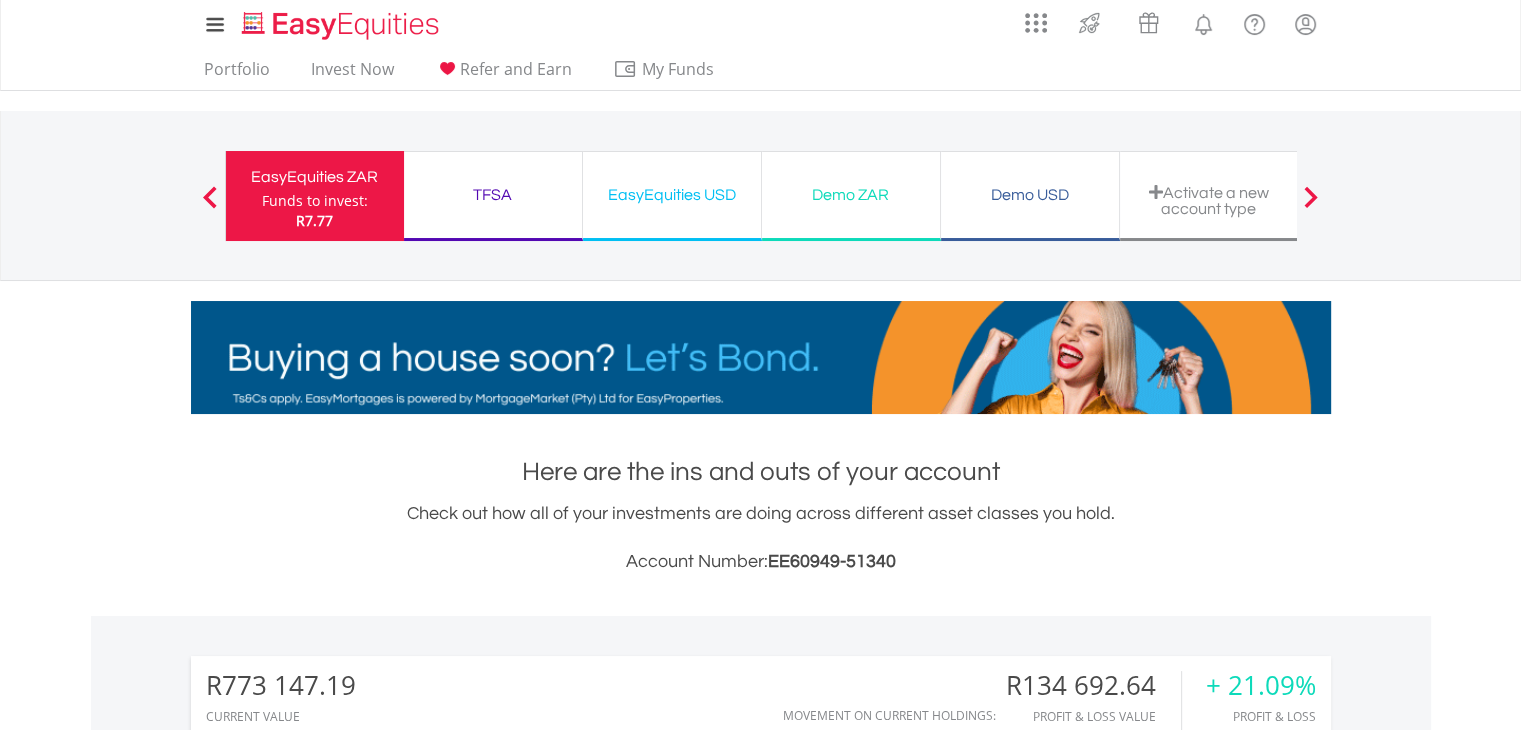 click on "TFSA" at bounding box center (493, 195) 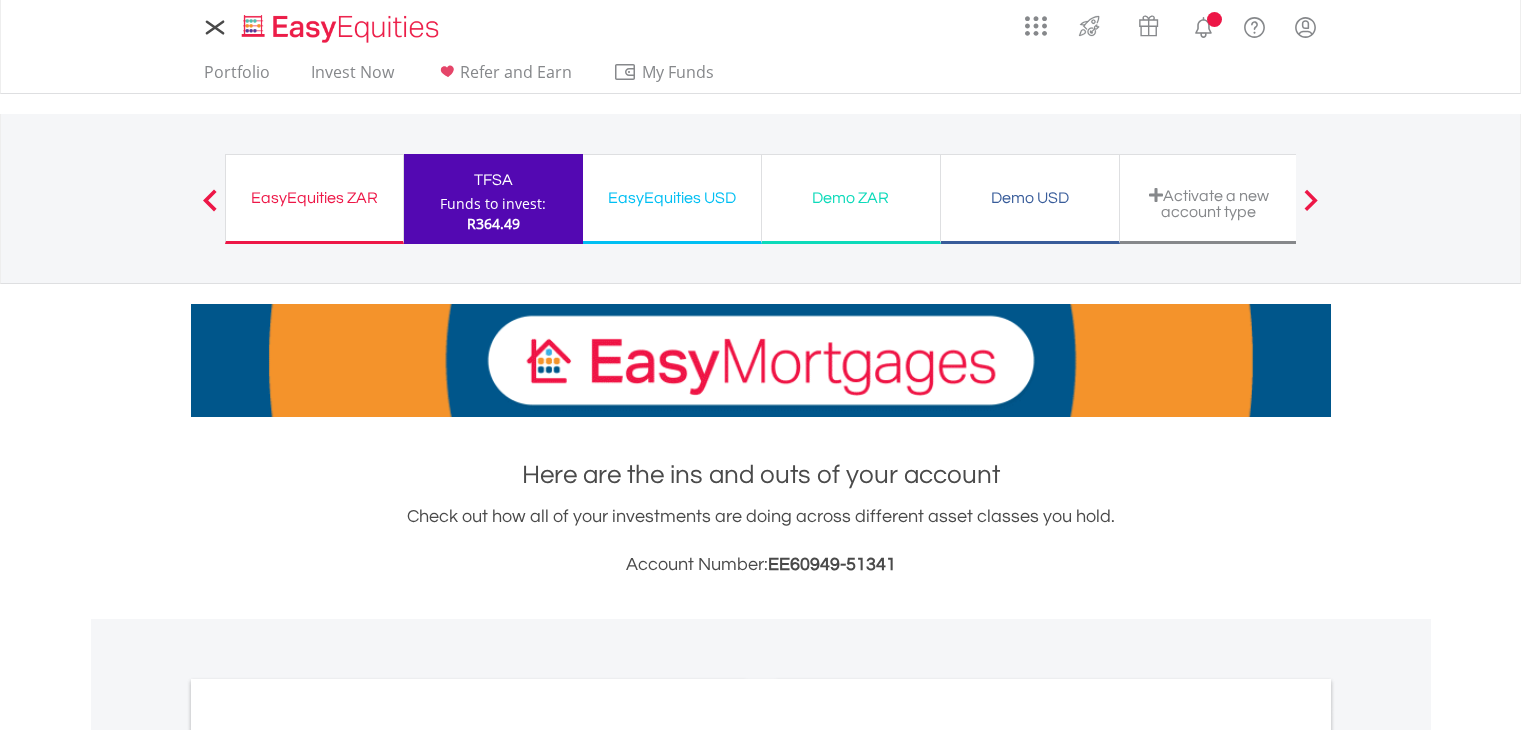 scroll, scrollTop: 0, scrollLeft: 0, axis: both 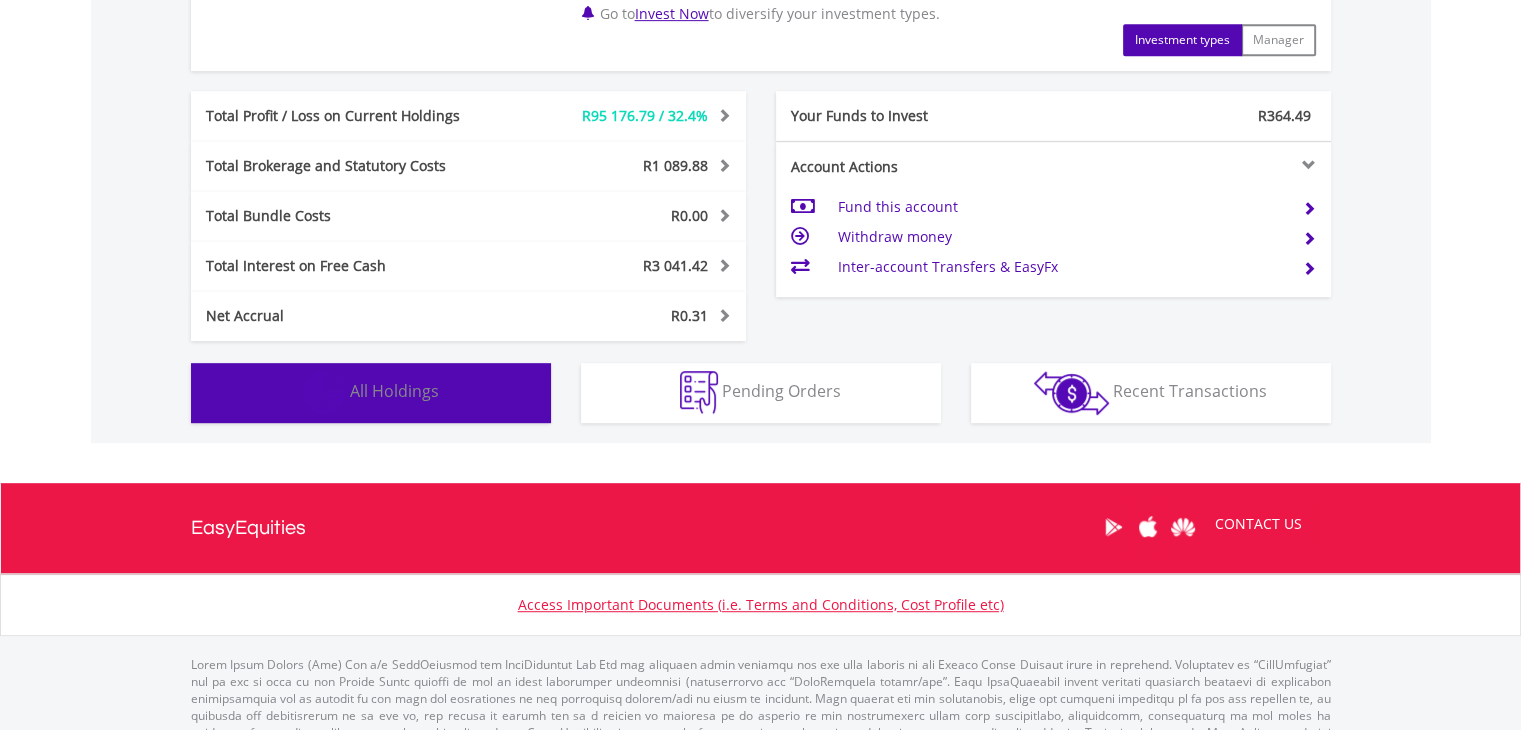 click on "Holdings
All Holdings" at bounding box center [371, 393] 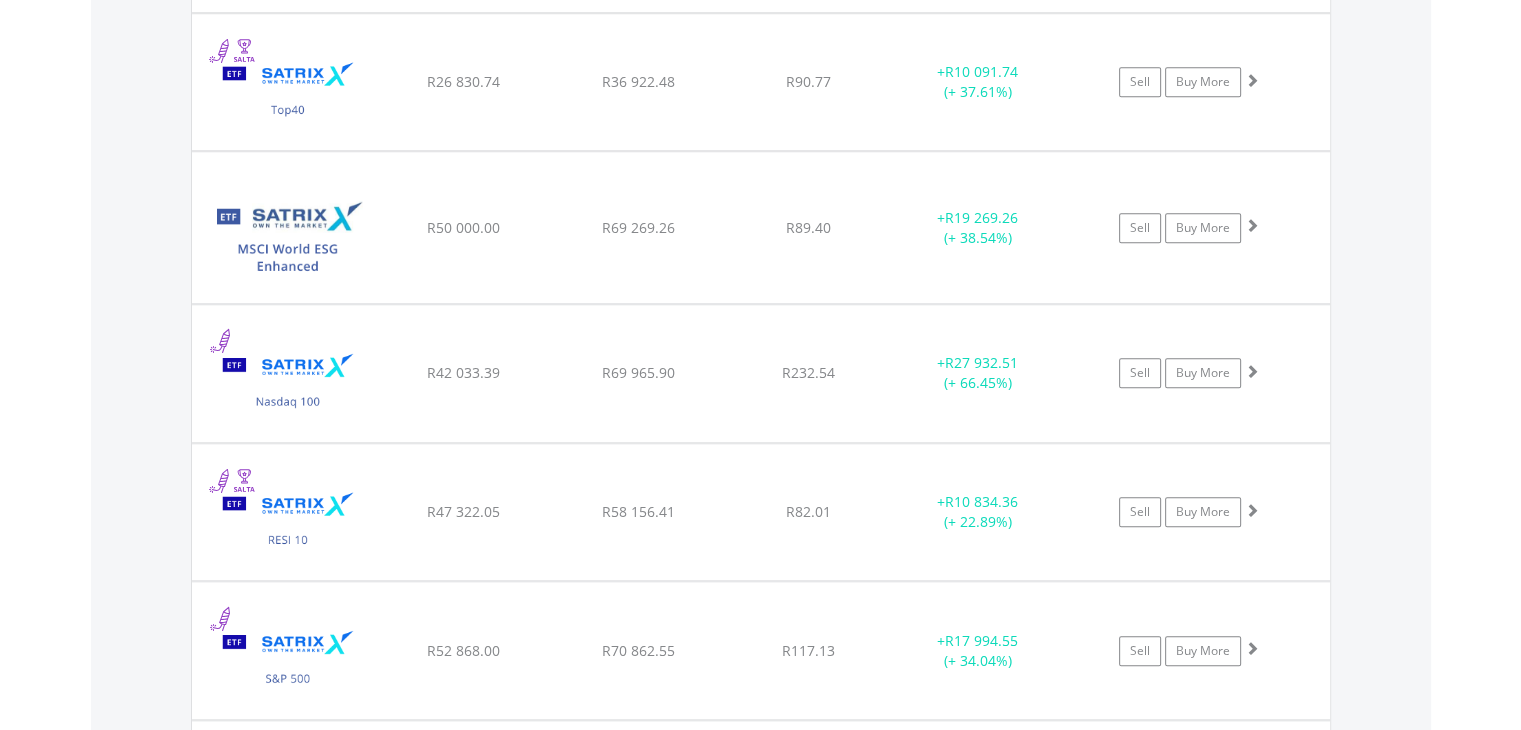 scroll, scrollTop: 1682, scrollLeft: 0, axis: vertical 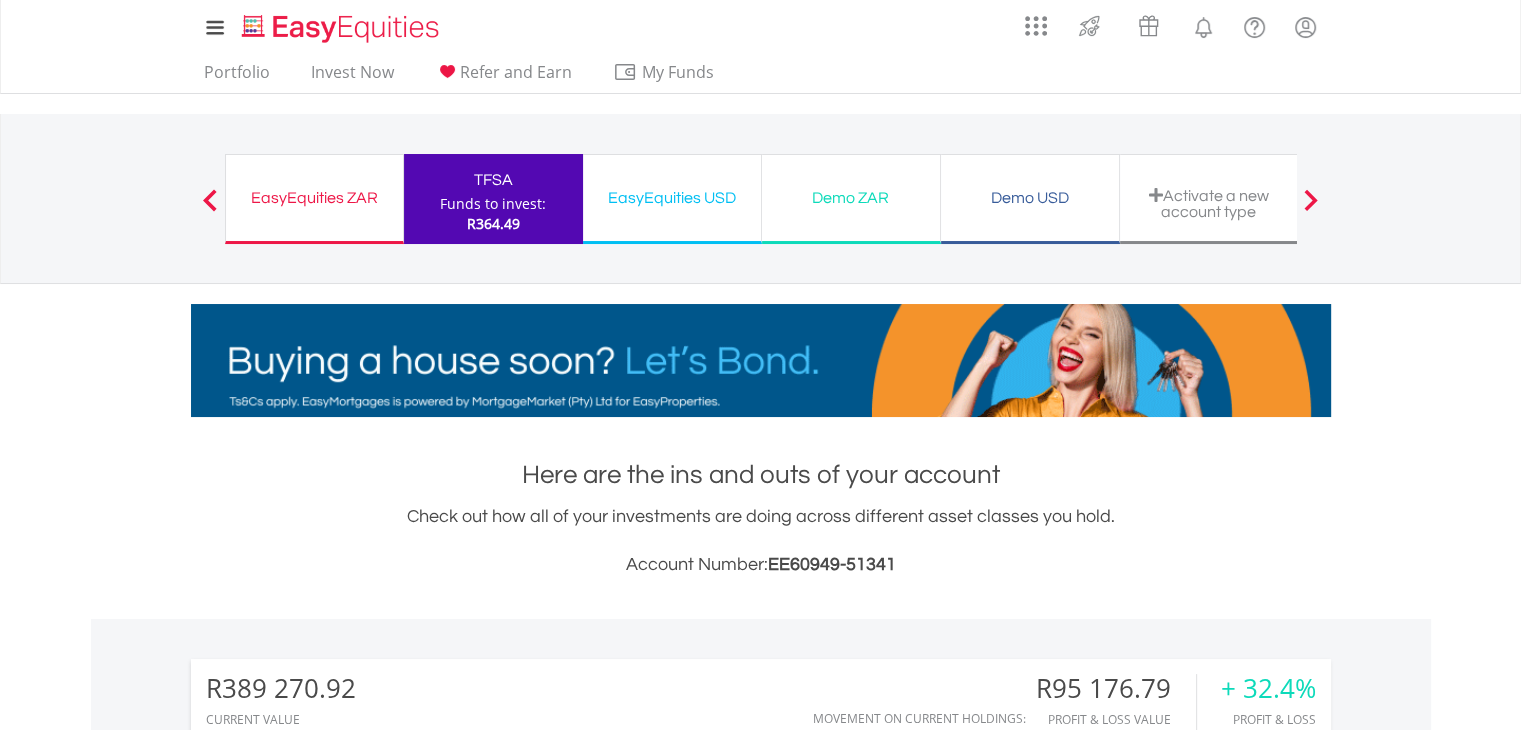 click on "EasyEquities USD" at bounding box center (672, 198) 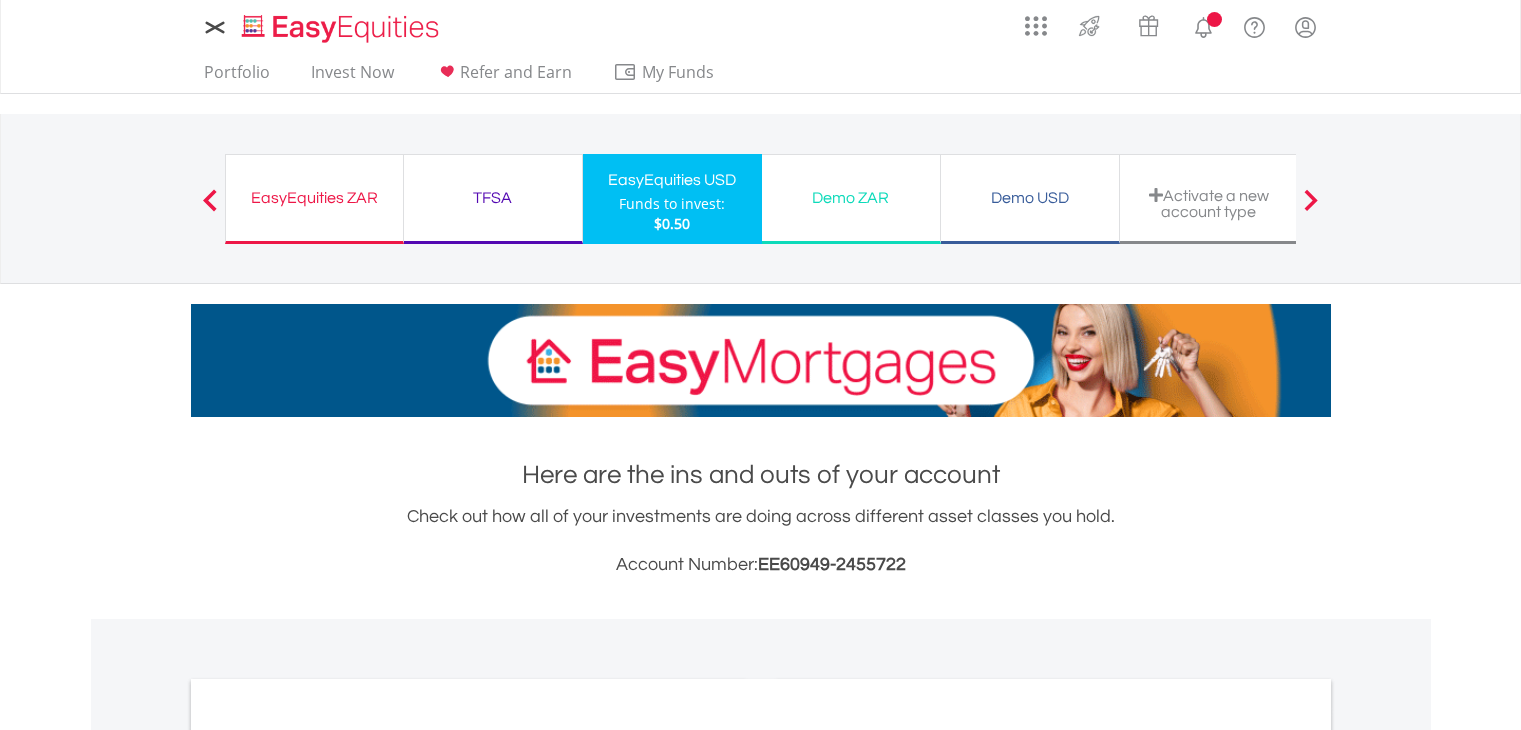 scroll, scrollTop: 0, scrollLeft: 0, axis: both 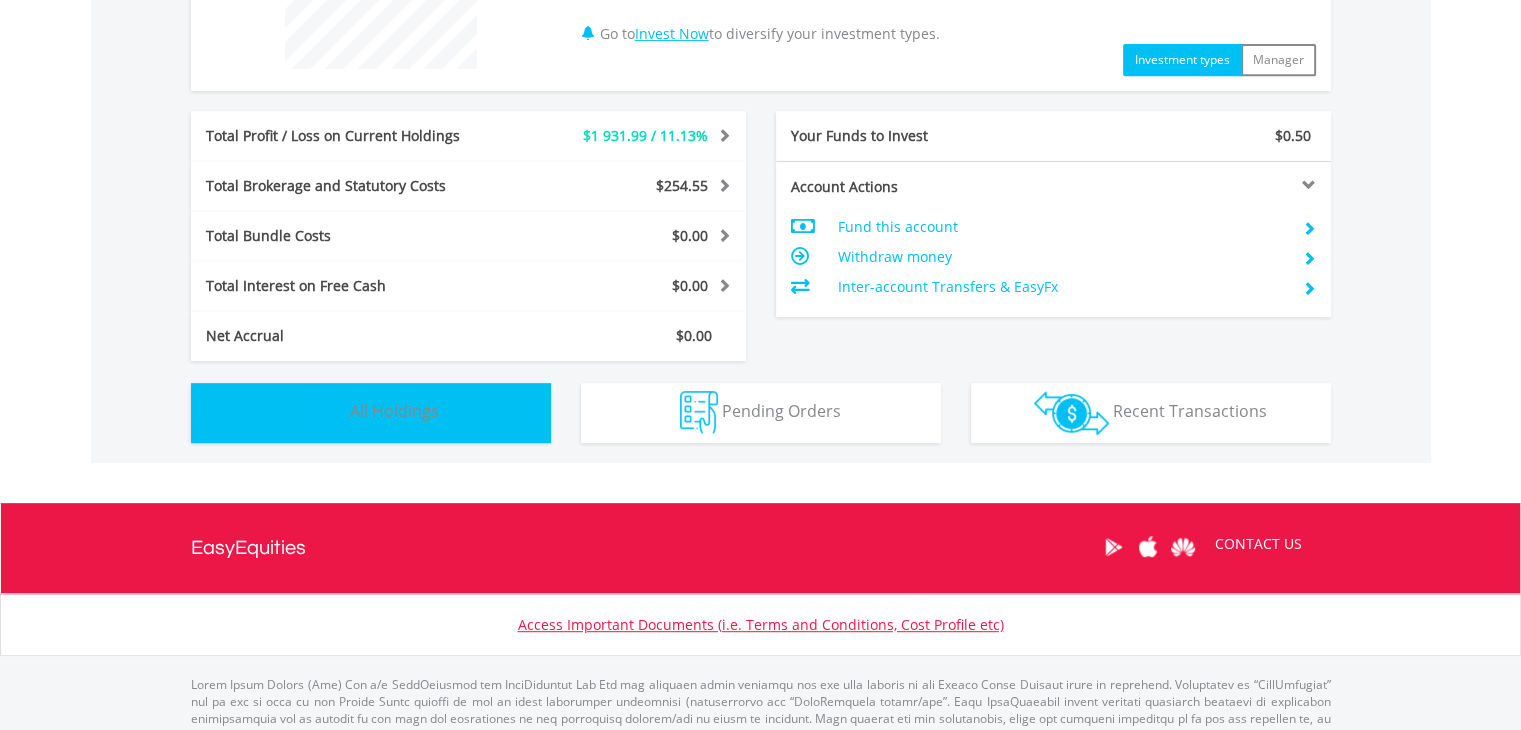 click on "All Holdings" at bounding box center [394, 411] 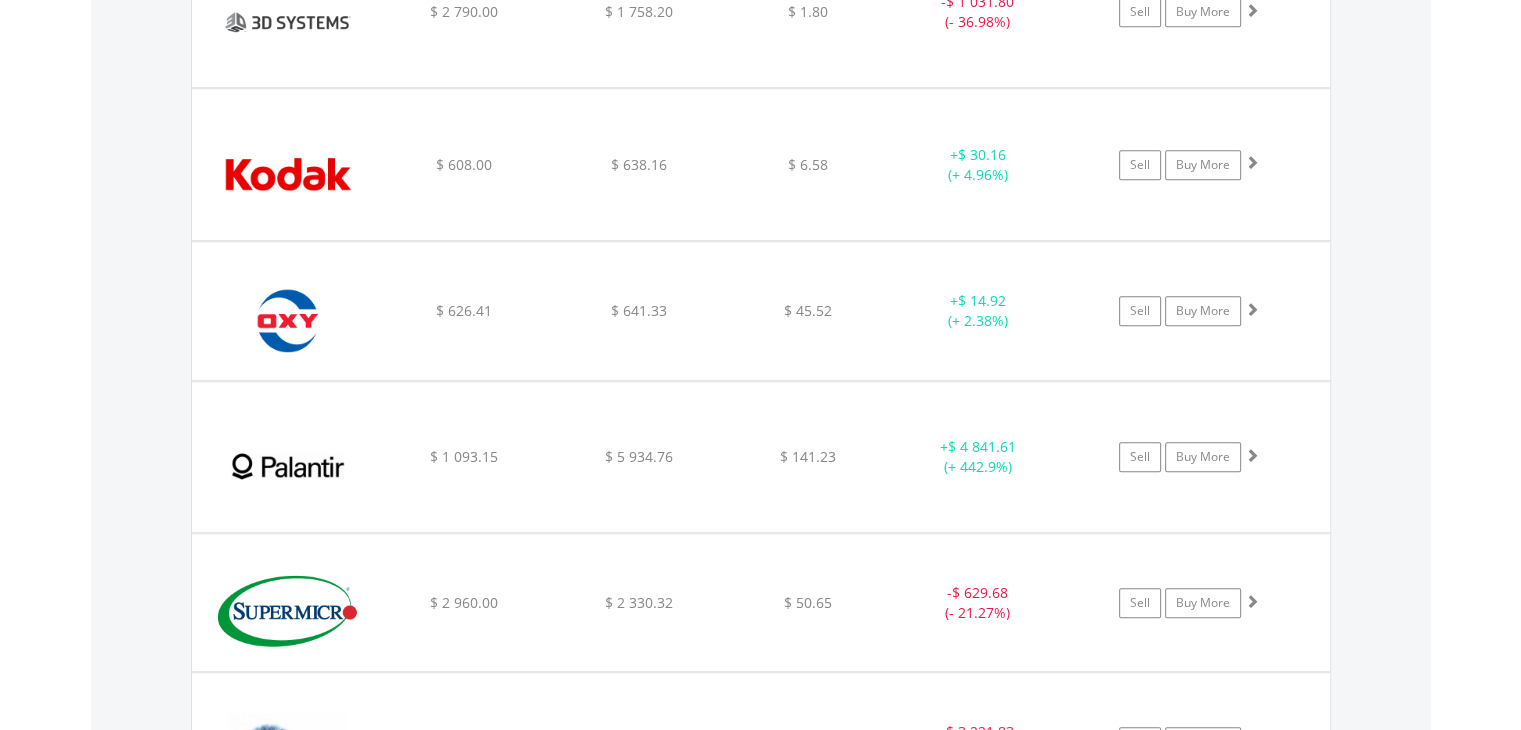 scroll, scrollTop: 1903, scrollLeft: 0, axis: vertical 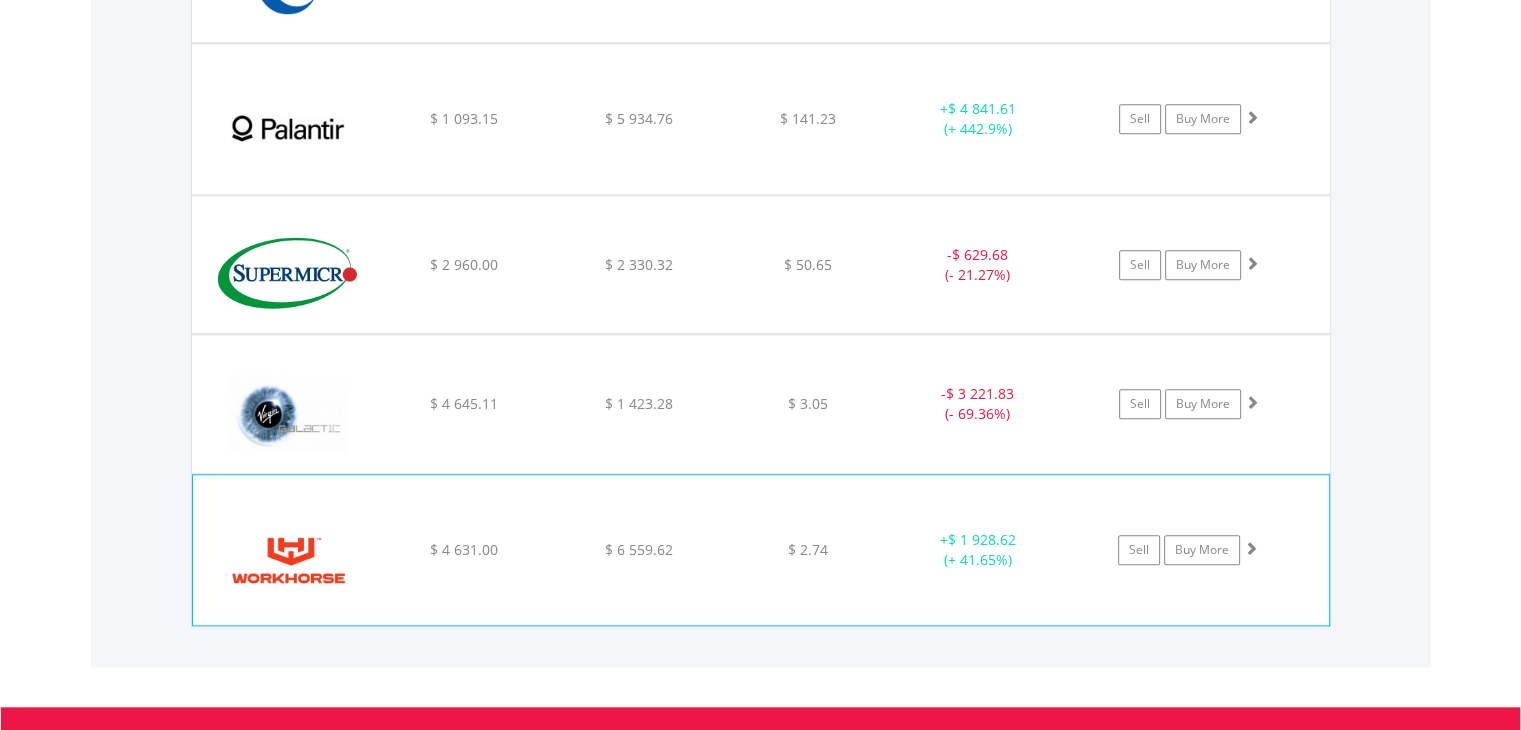 click on "﻿
Workhorse Group Inc
$ 4 631.00
$ 6 559.62
$ 2.74
+  $ 1 928.62 (+ 41.65%)
Sell
Buy More" at bounding box center (761, -326) 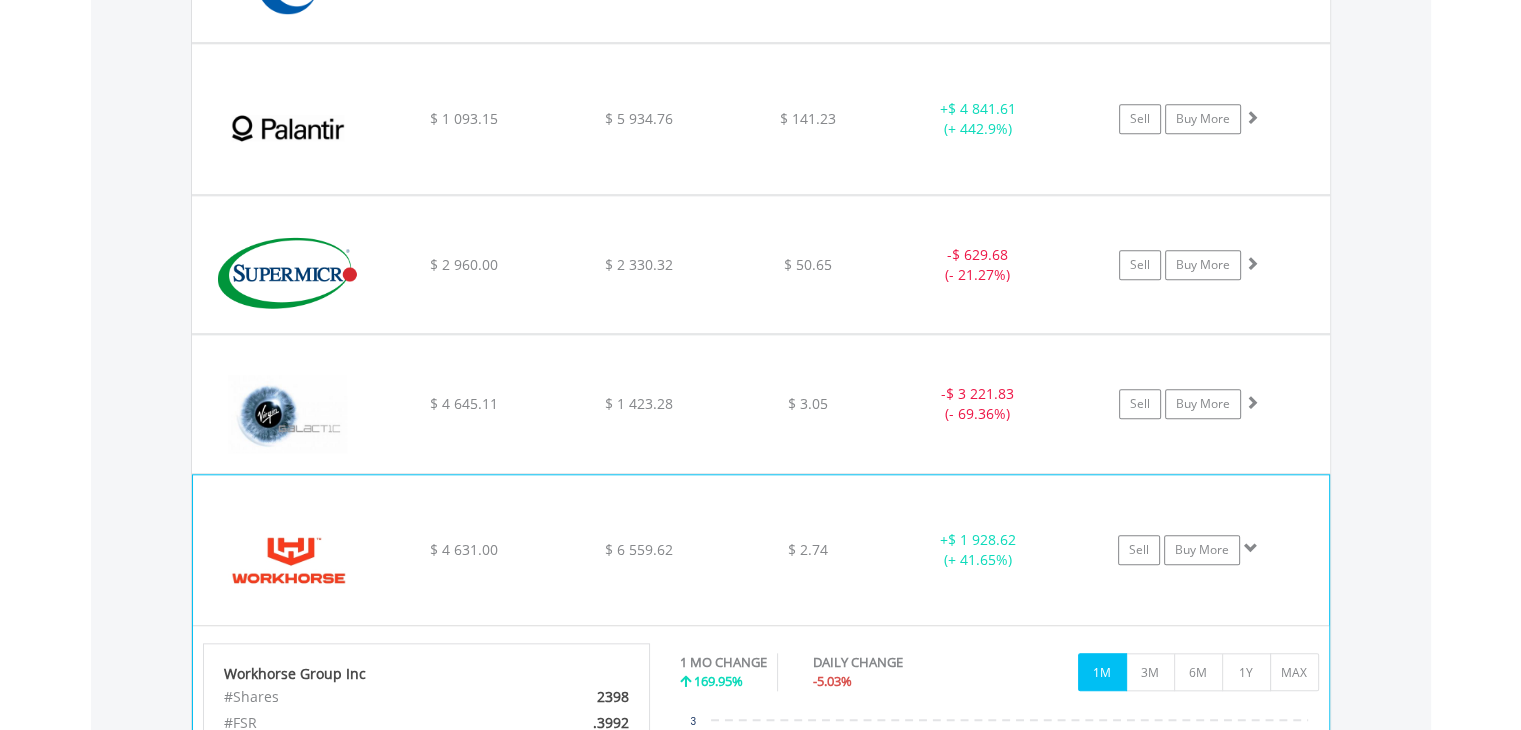 click on "$ 6 559.62" at bounding box center [638, -326] 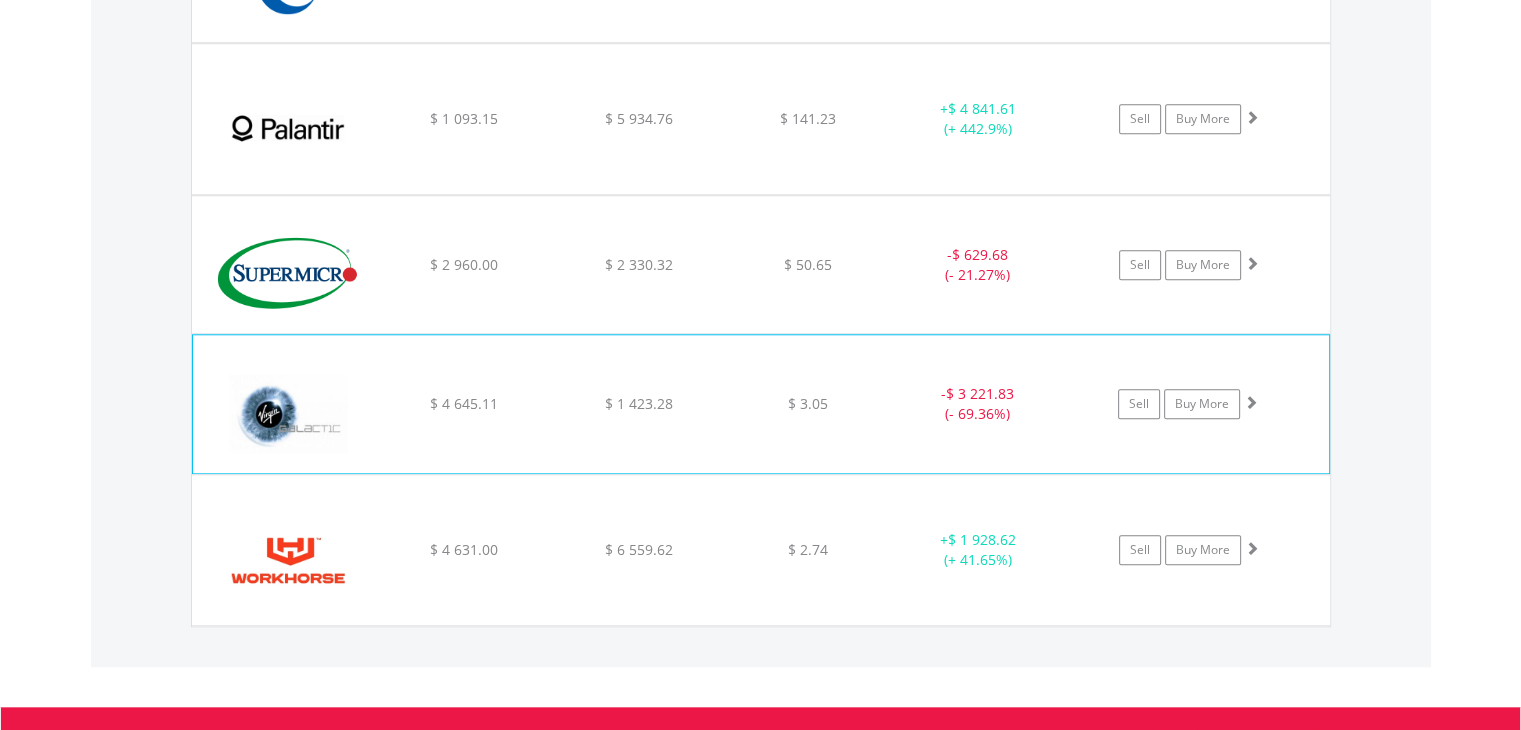 click on "﻿
Virgin Galactic Holdings Inc
$ 4 645.11
$ 1 423.28
$ 3.05
-  $ 3 221.83 (- 69.36%)
Sell
Buy More" at bounding box center (761, -326) 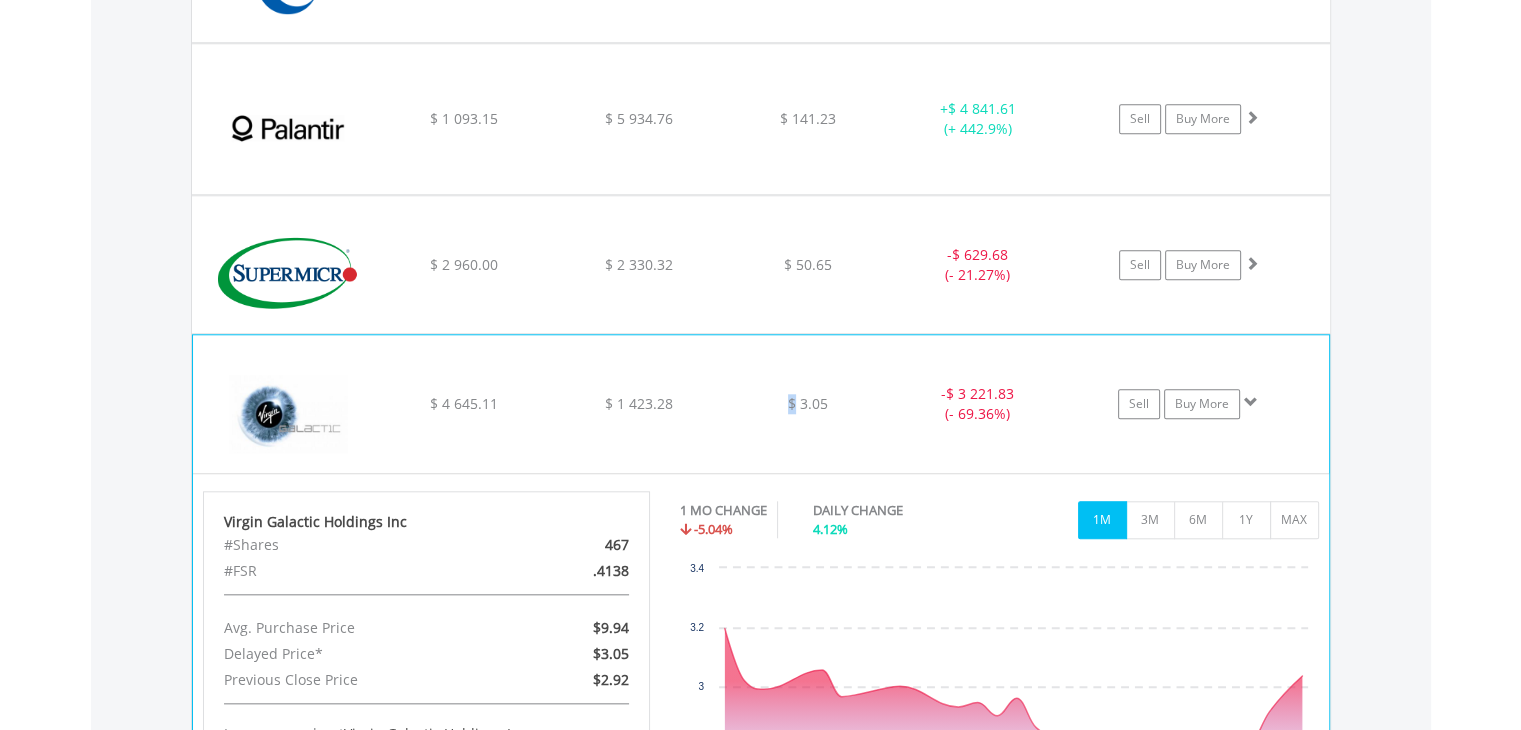 click on "﻿
Virgin Galactic Holdings Inc
$ 4 645.11
$ 1 423.28
$ 3.05
-  $ 3 221.83 (- 69.36%)
Sell
Buy More" at bounding box center (761, -326) 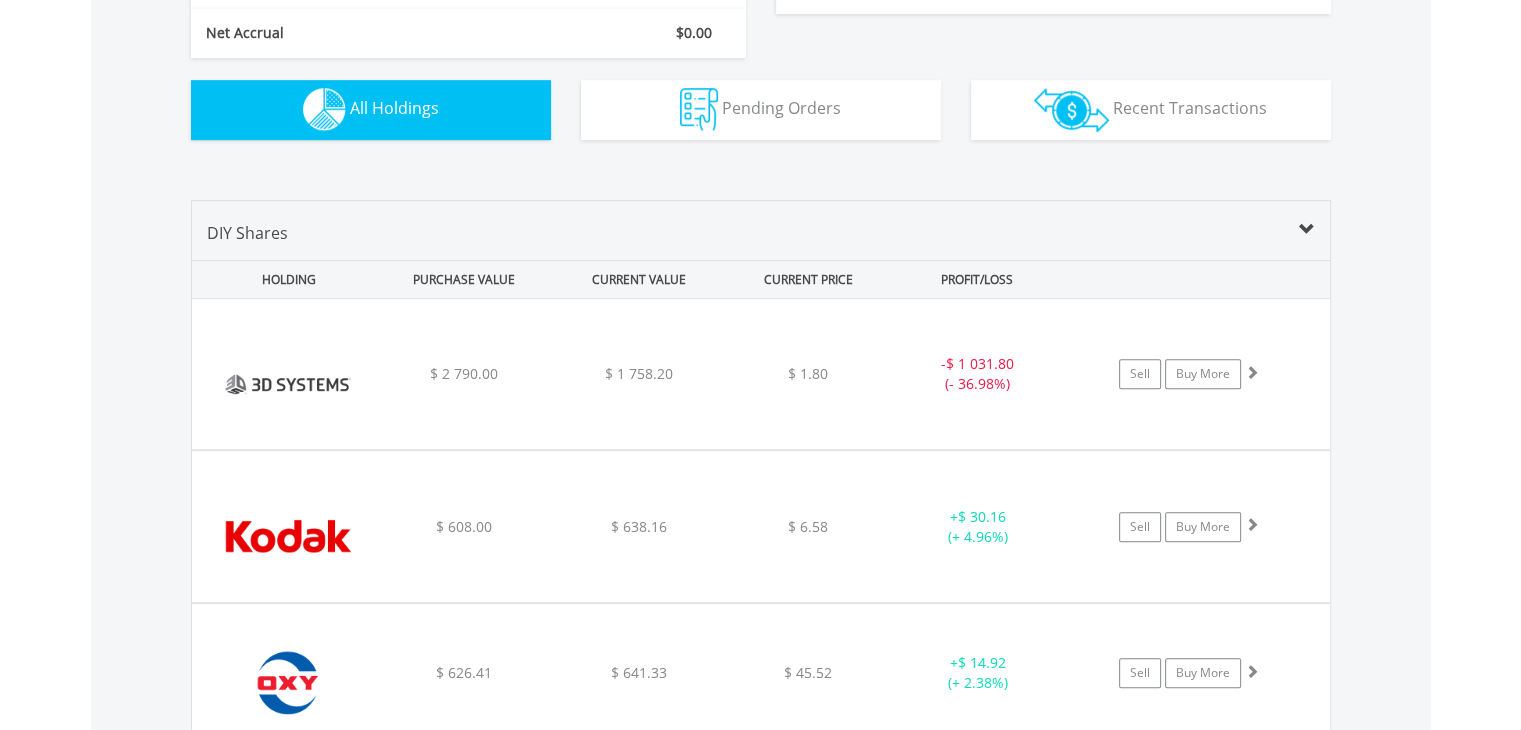scroll, scrollTop: 1603, scrollLeft: 0, axis: vertical 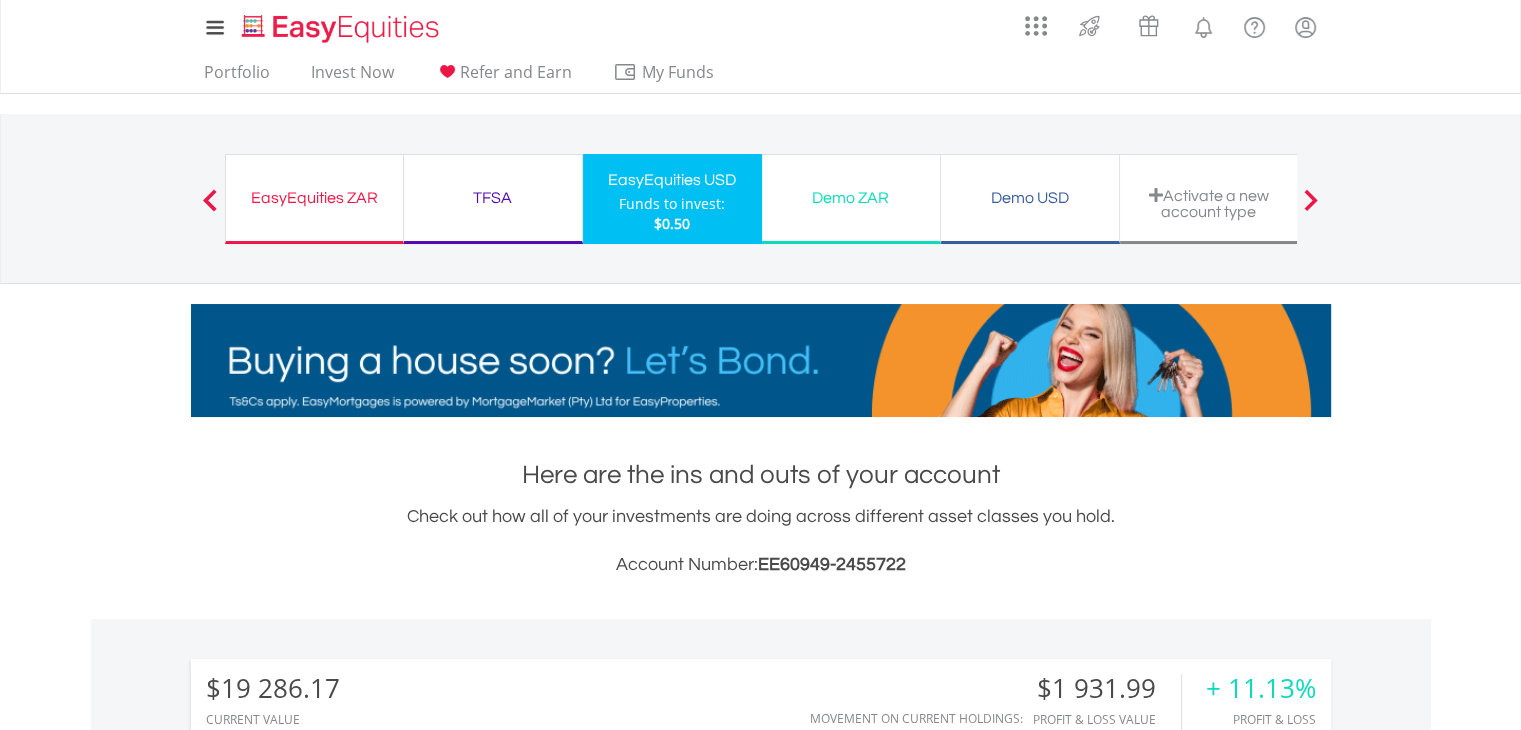 click on "My Investments
Invest Now
New Listings
Sell
My Recurring Investments
Pending Orders
Vouchers
Buy a Voucher
Redeem a Voucher
Account Management
Add and Manage Accounts" at bounding box center (760, 47) 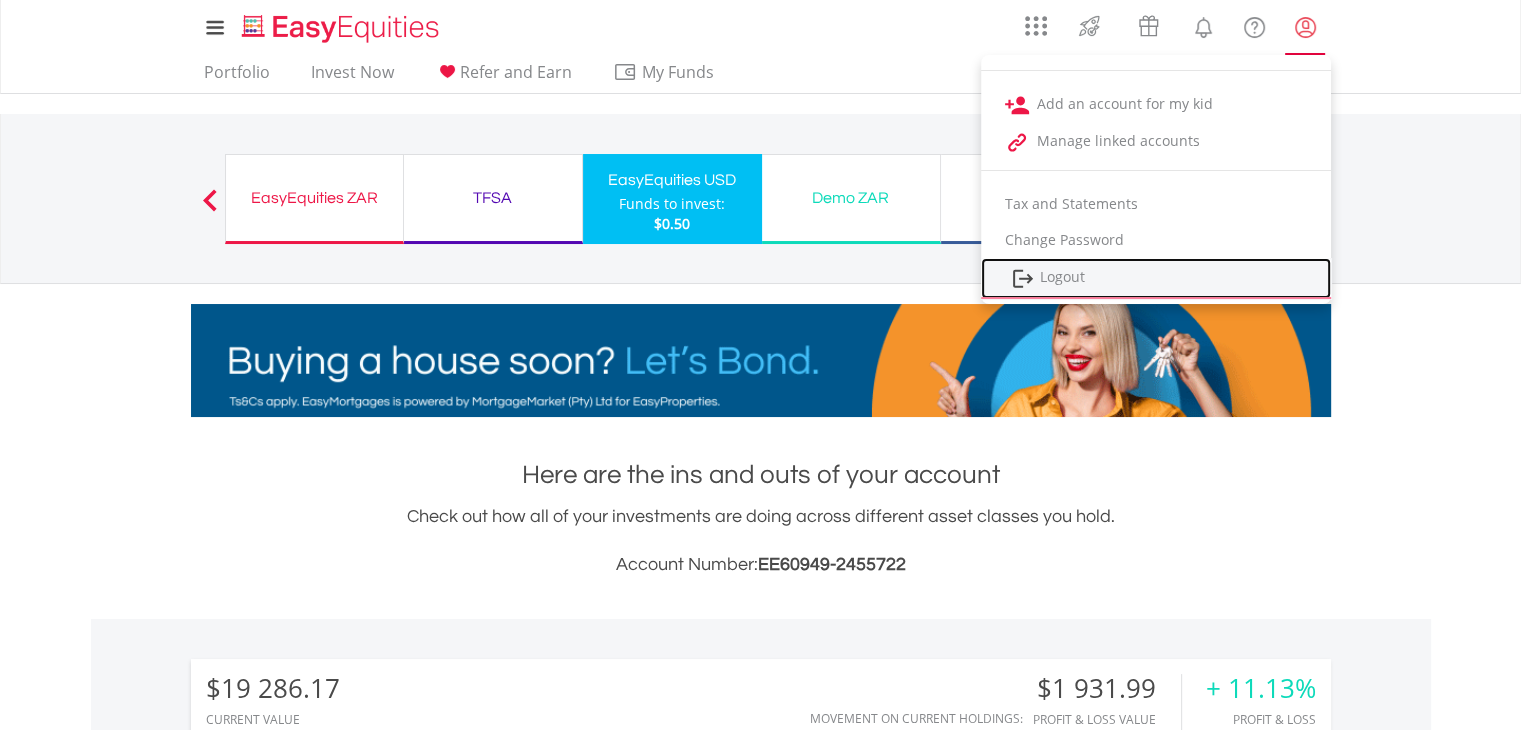 click on "Logout" at bounding box center [1156, 278] 